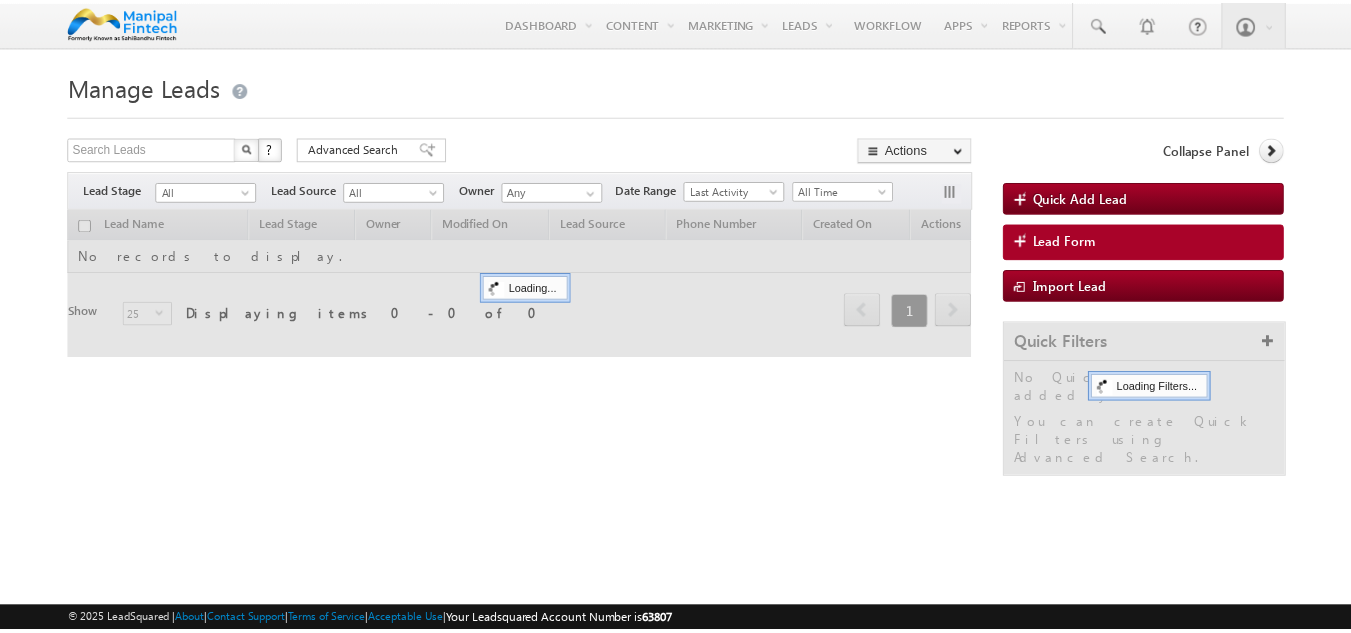 scroll, scrollTop: 0, scrollLeft: 0, axis: both 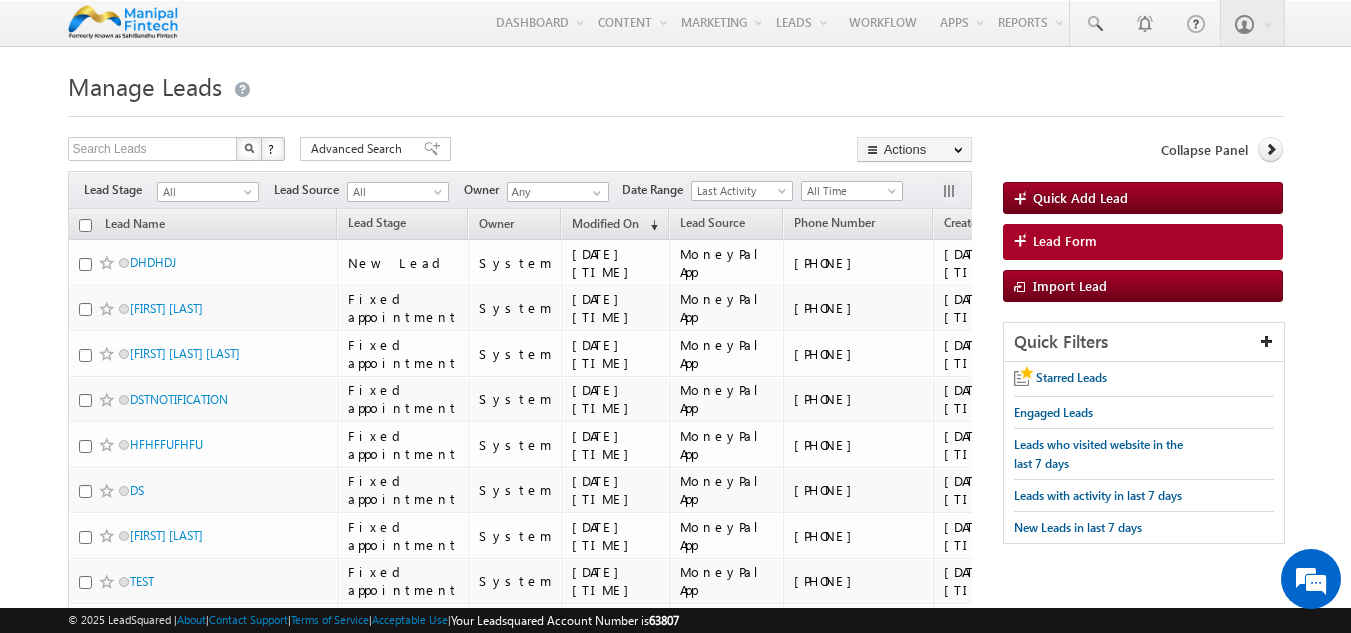 click on "Menu
[FIRST] [LAST]
[FIRST] [LAST]@[DOMAIN].[TLD]" at bounding box center [675, 783] 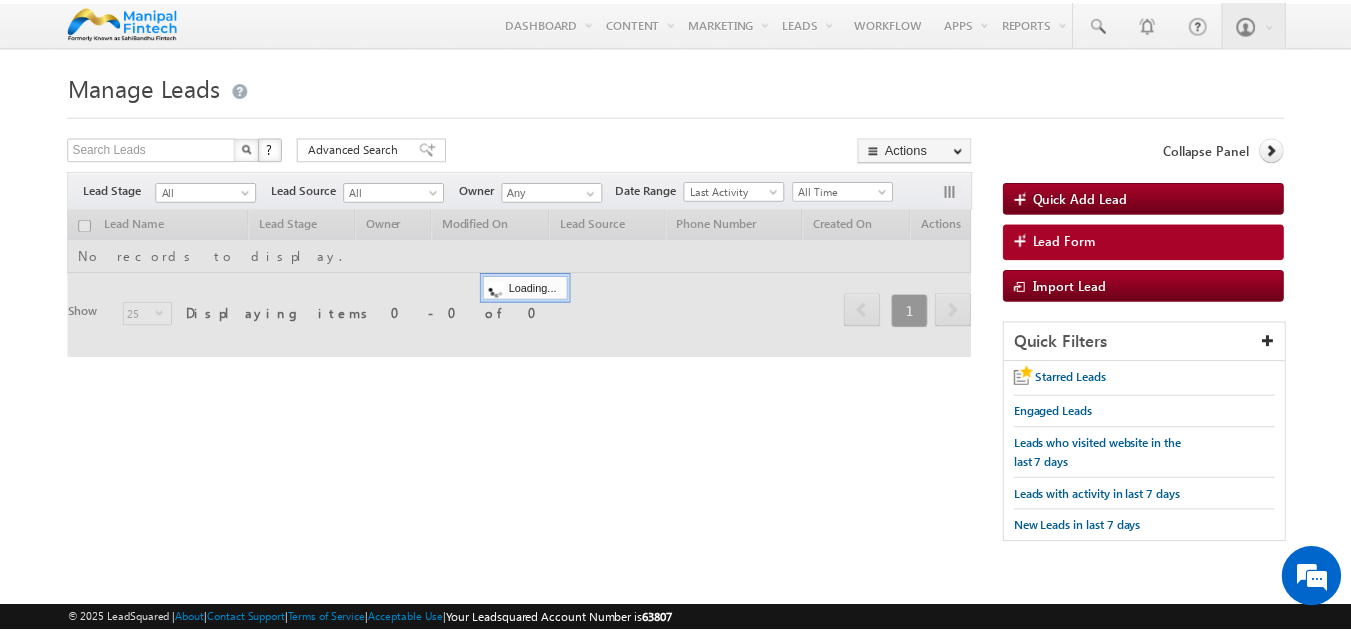 scroll, scrollTop: 0, scrollLeft: 0, axis: both 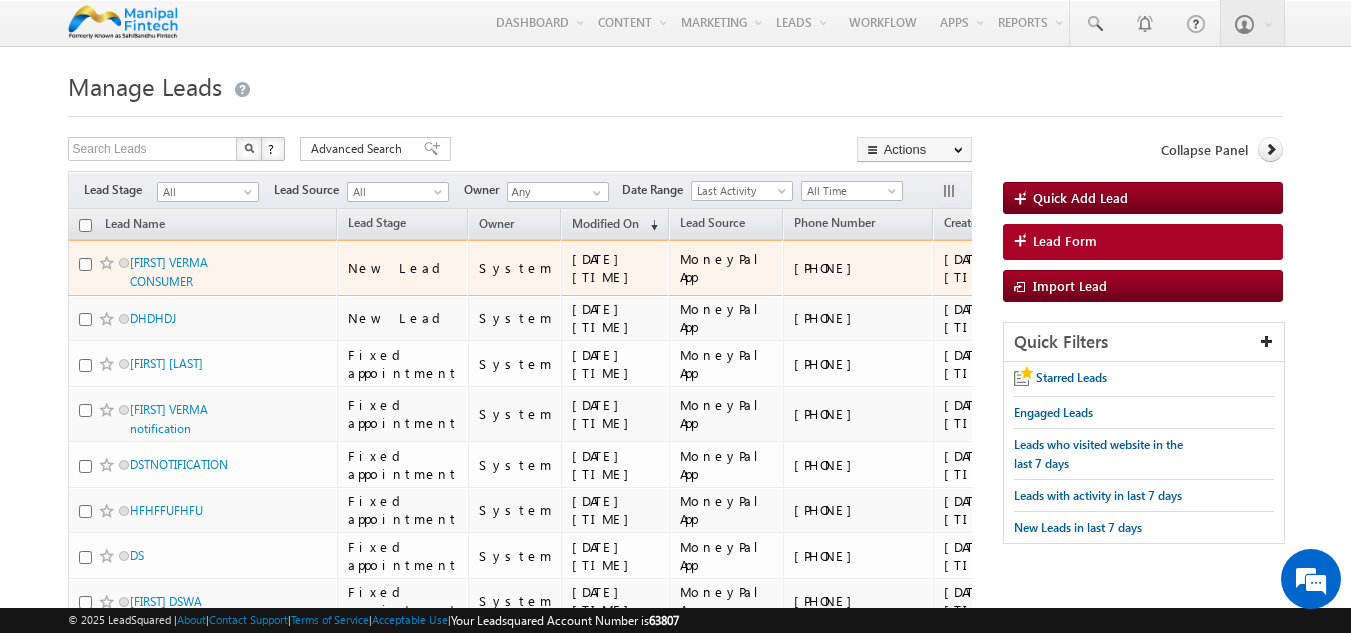 click on "+91-9711002300" at bounding box center [859, 268] 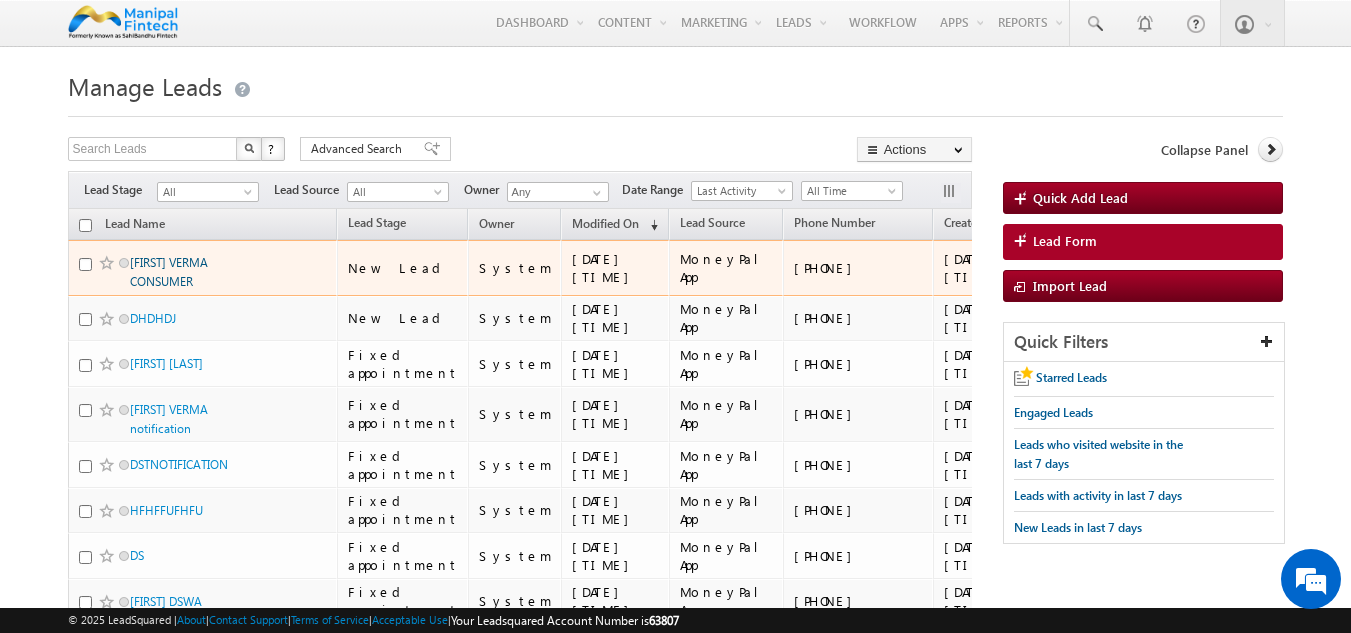 click on "SUMJT VERMA CONSUMER" at bounding box center (169, 272) 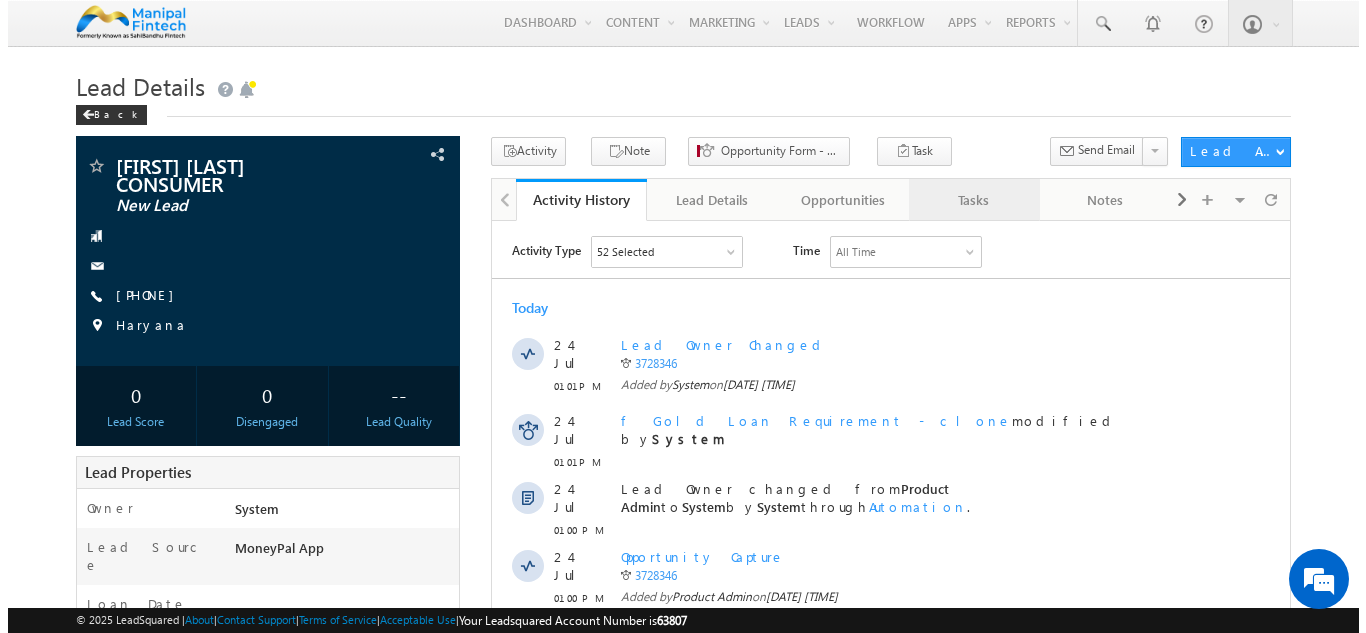 scroll, scrollTop: 0, scrollLeft: 0, axis: both 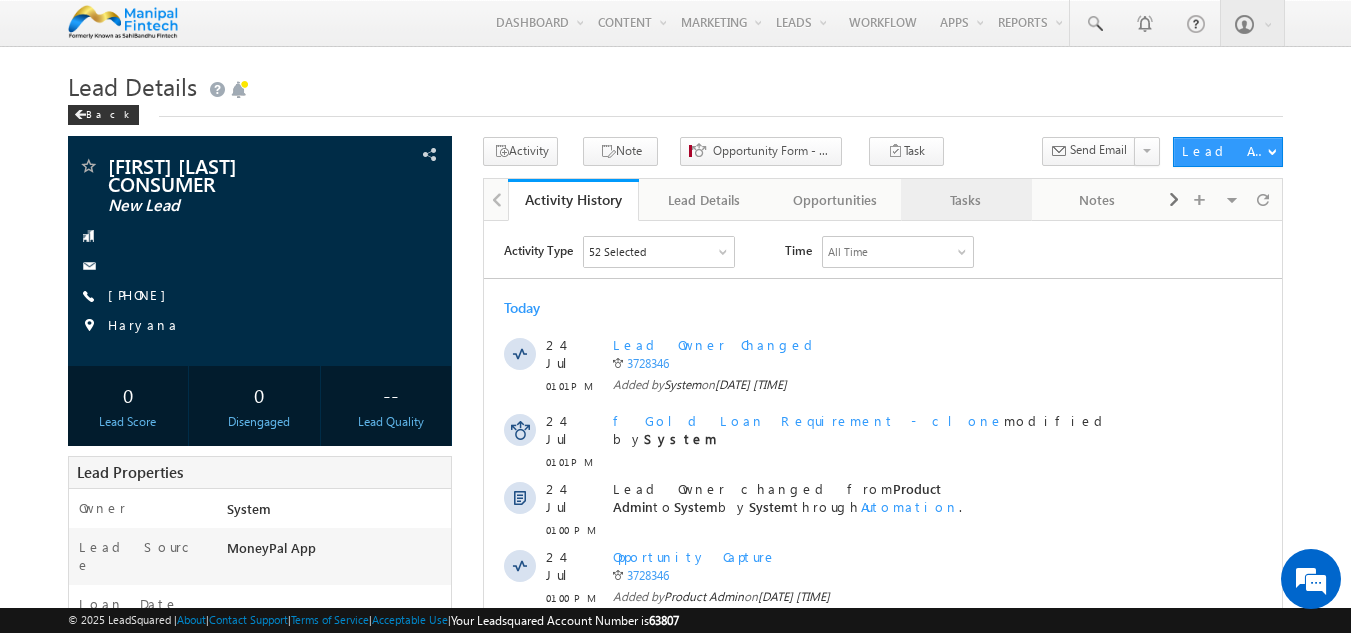 click on "Tasks" at bounding box center [966, 200] 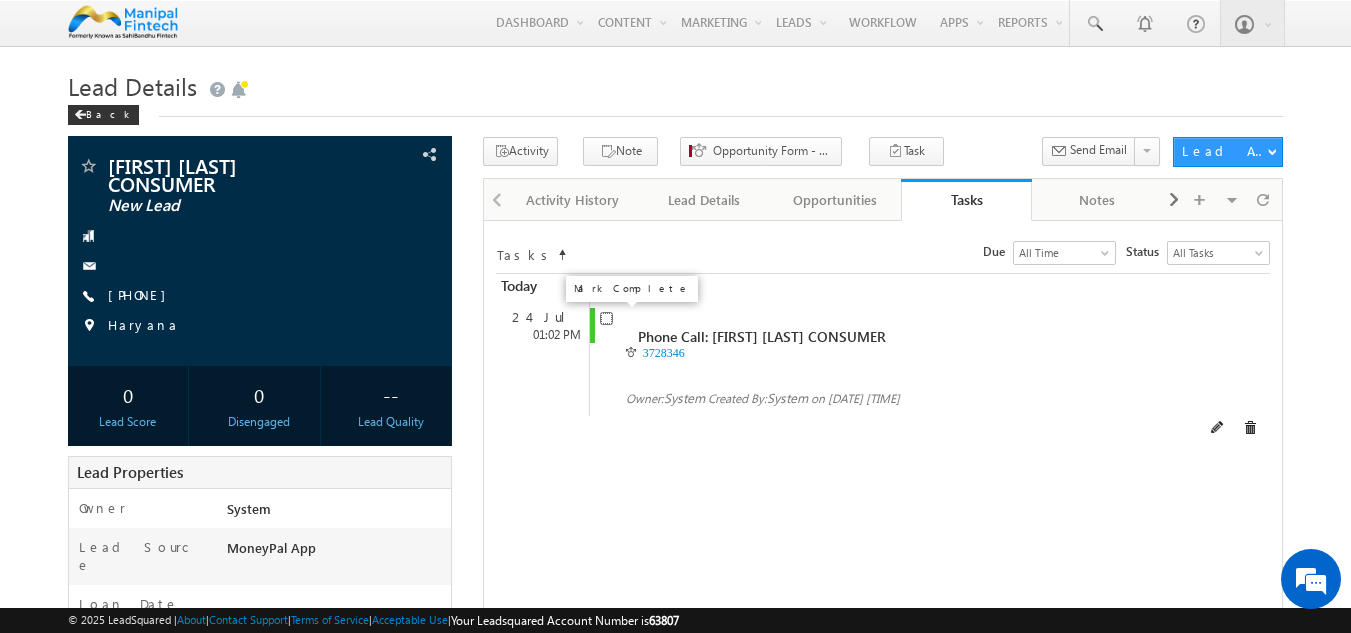 click at bounding box center [606, 318] 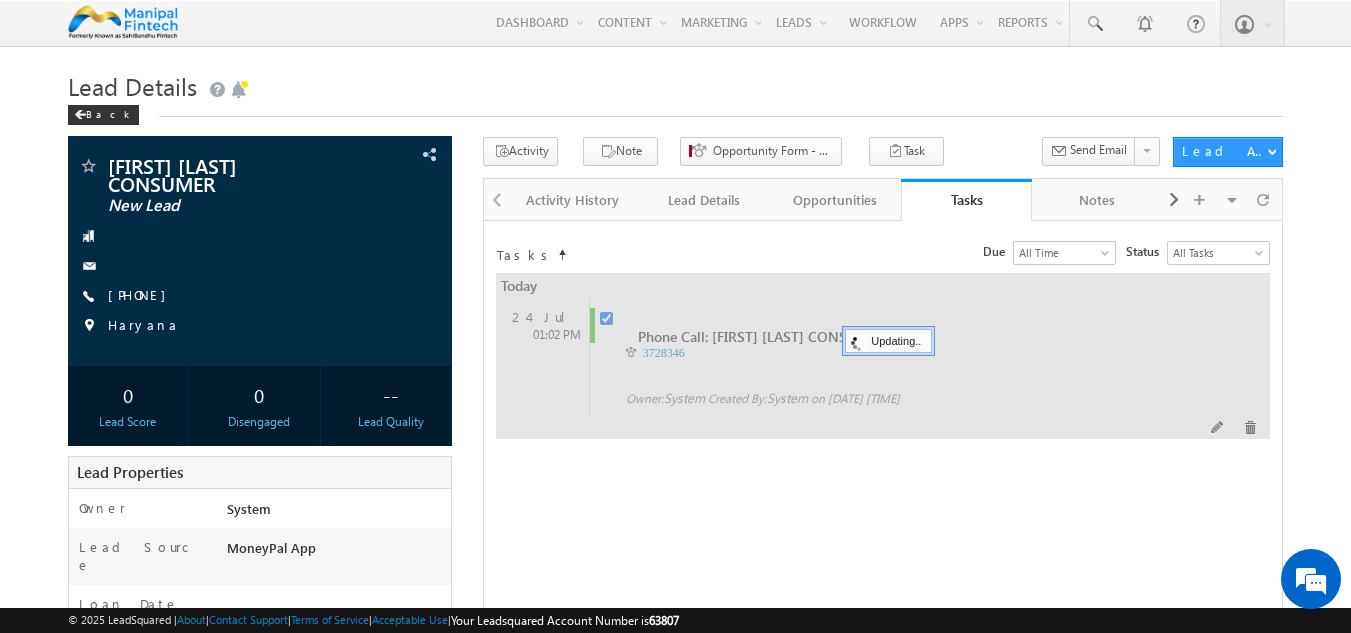 checkbox on "false" 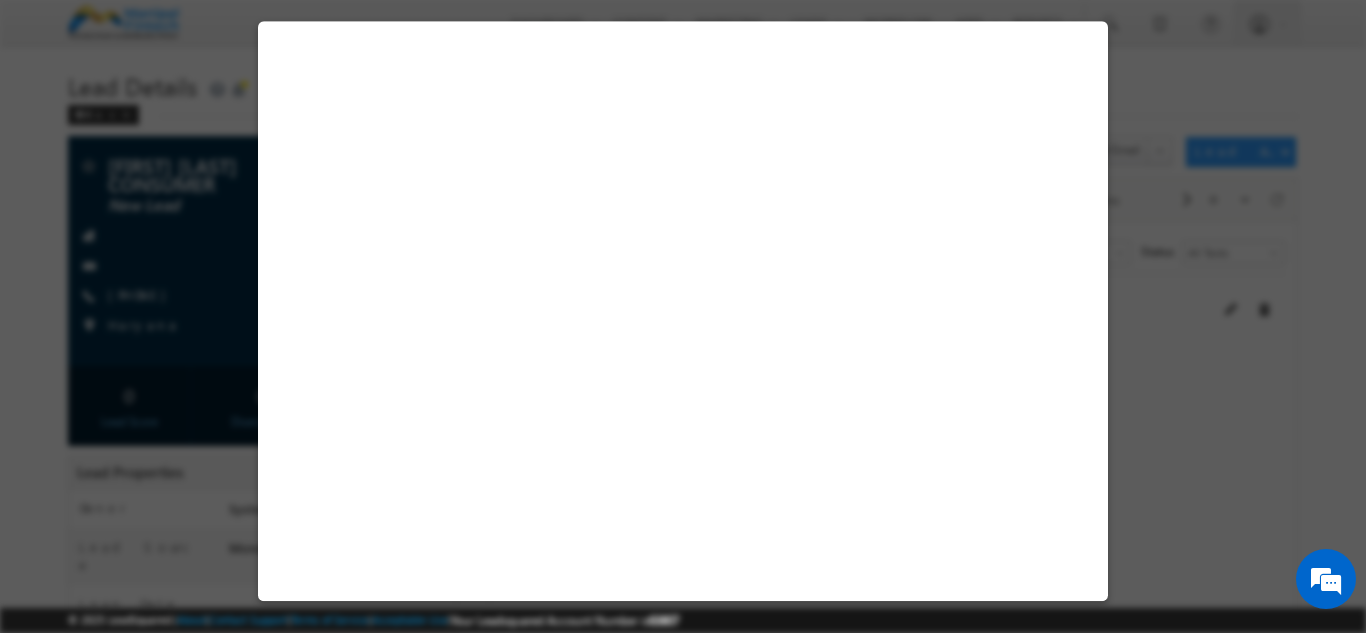 select on "MoneyPal App" 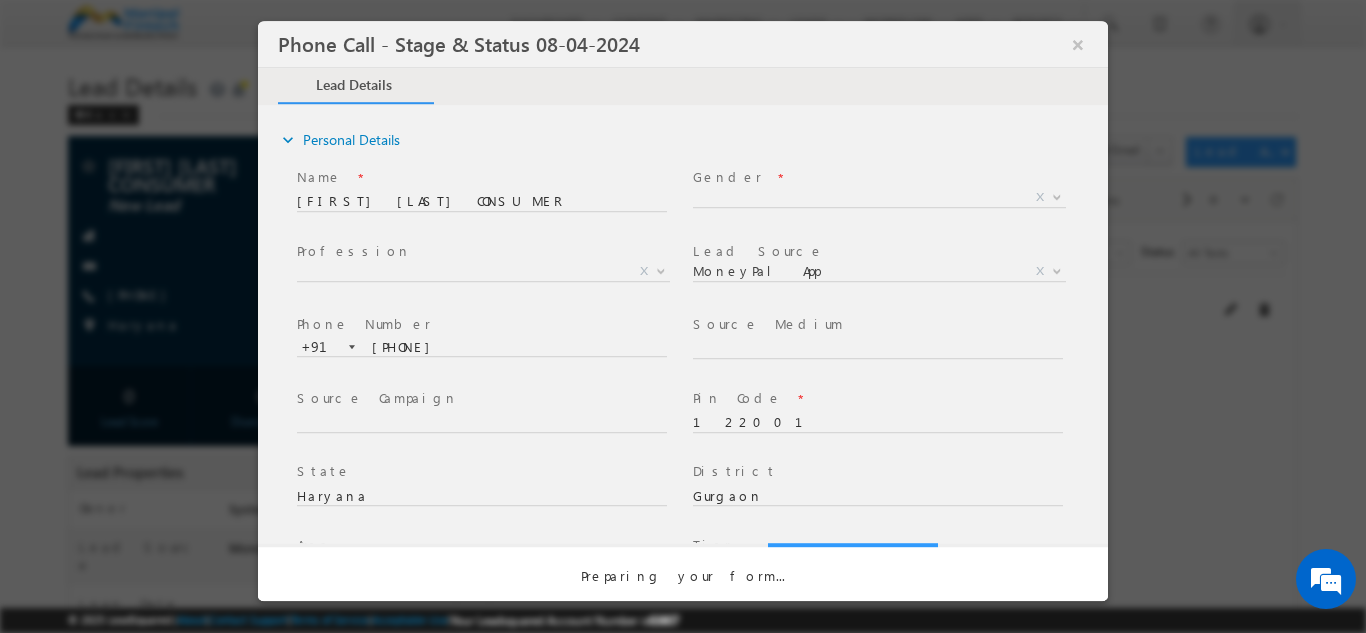 select on "Open" 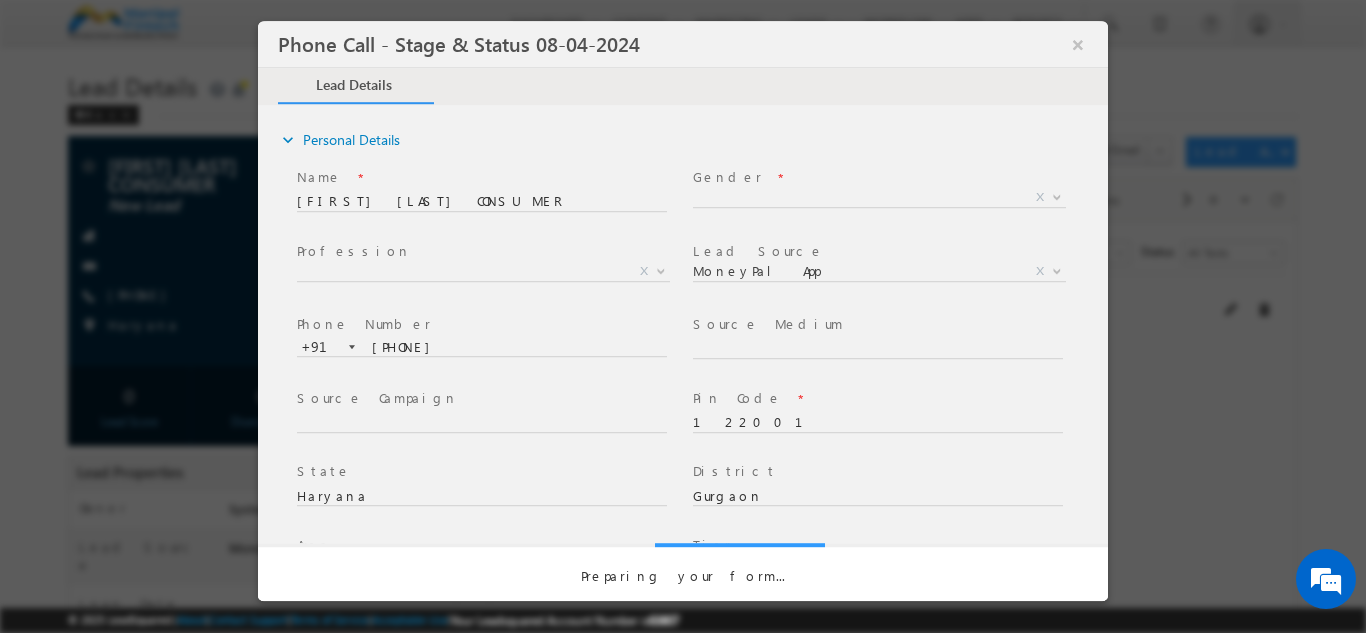 scroll, scrollTop: 0, scrollLeft: 0, axis: both 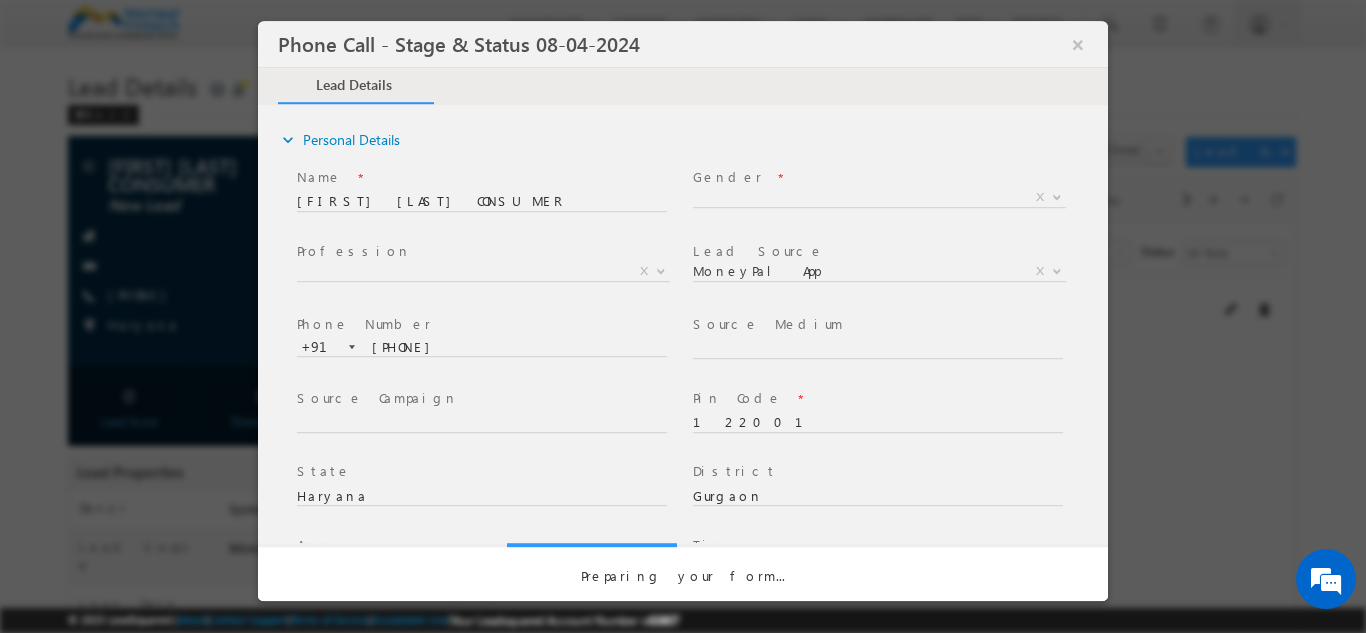 select on "Fresh Lead" 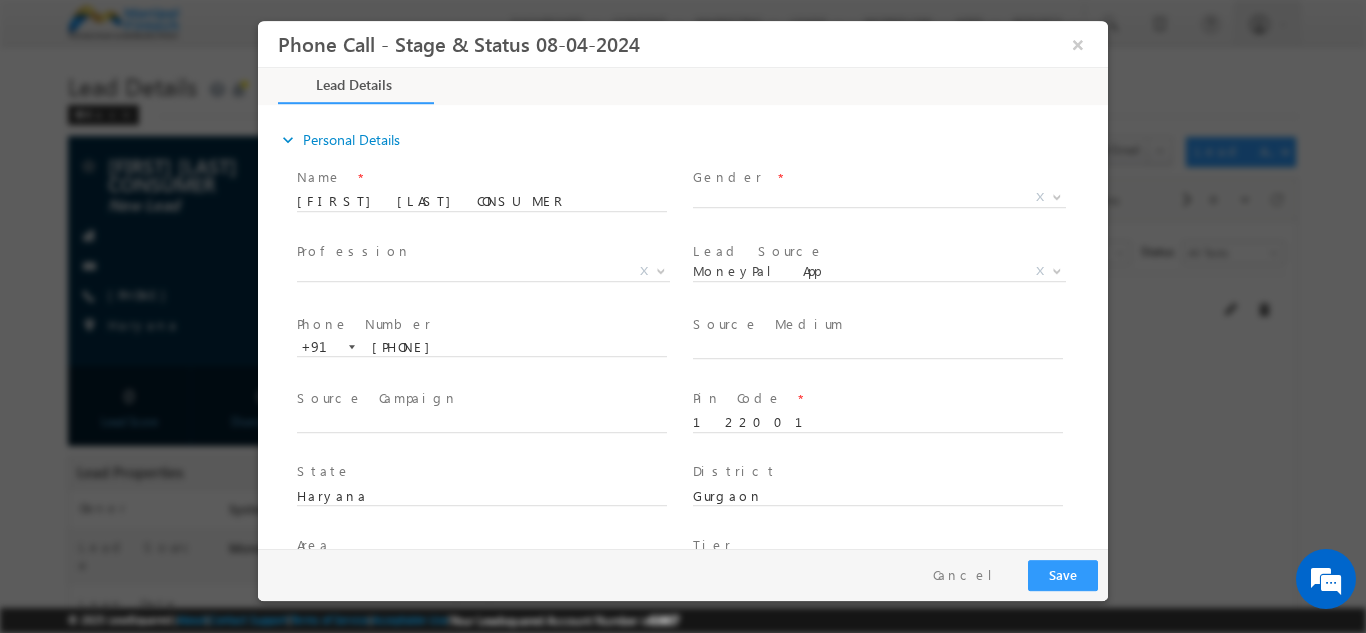 scroll, scrollTop: 0, scrollLeft: 0, axis: both 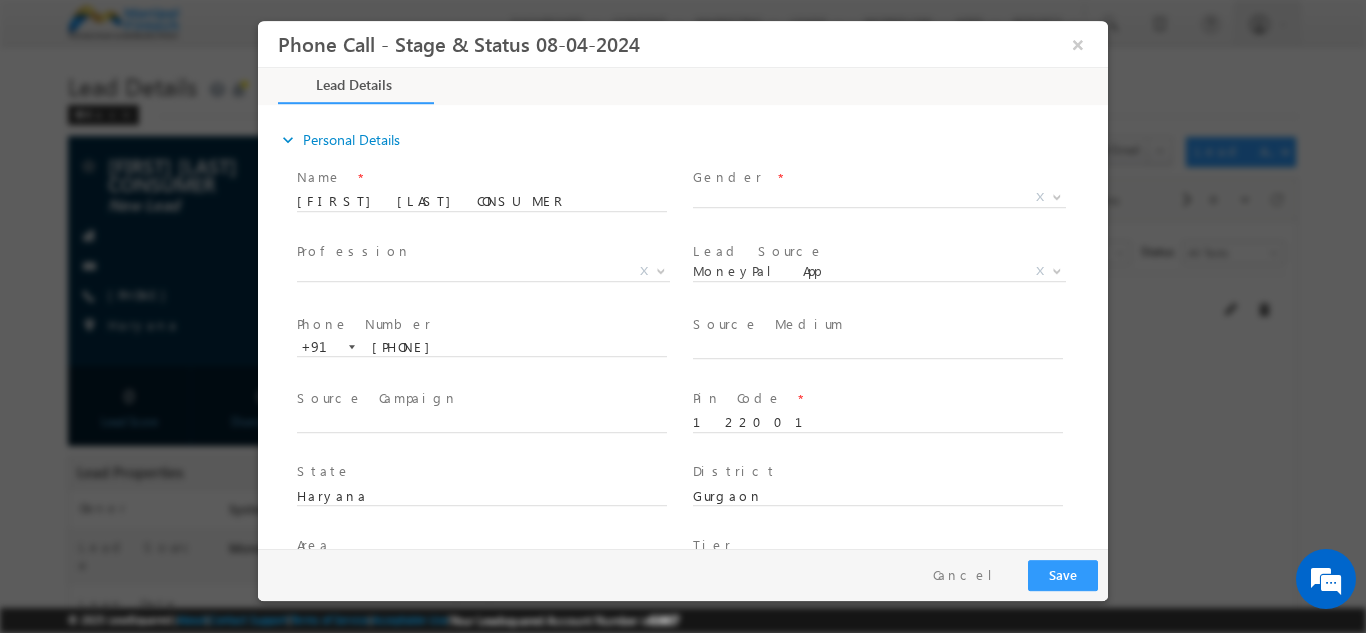 type on "07/24/25 1:10 PM" 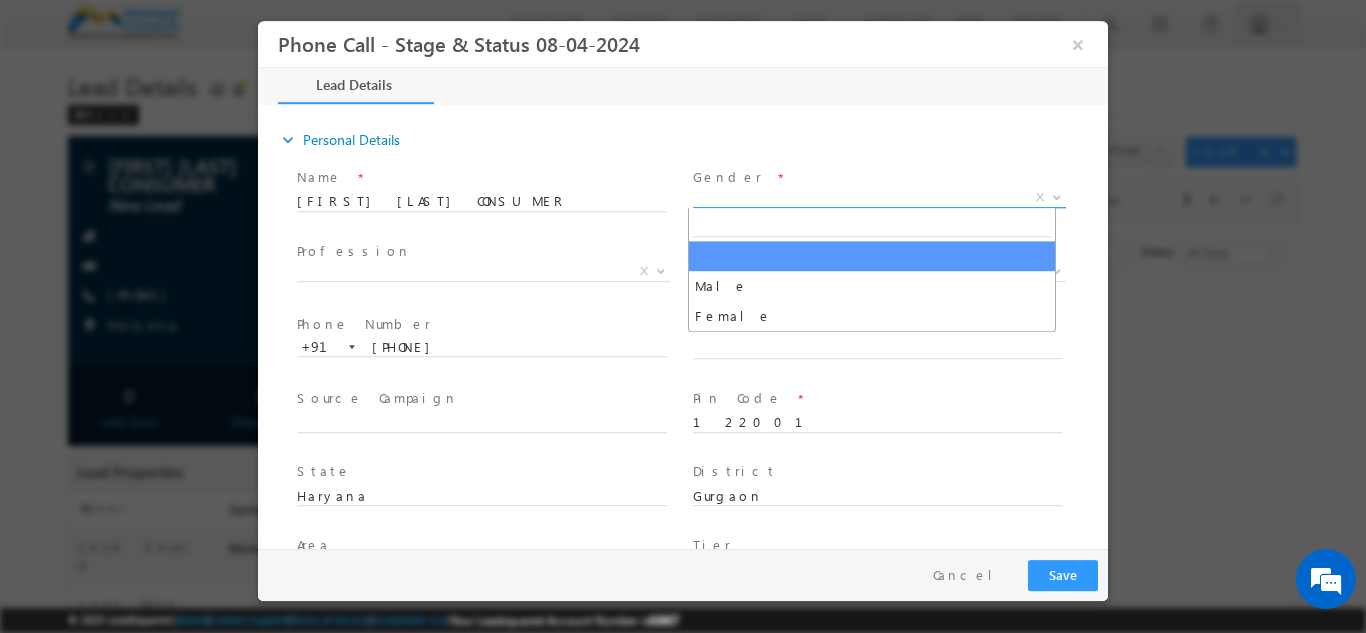 click on "X" at bounding box center [879, 197] 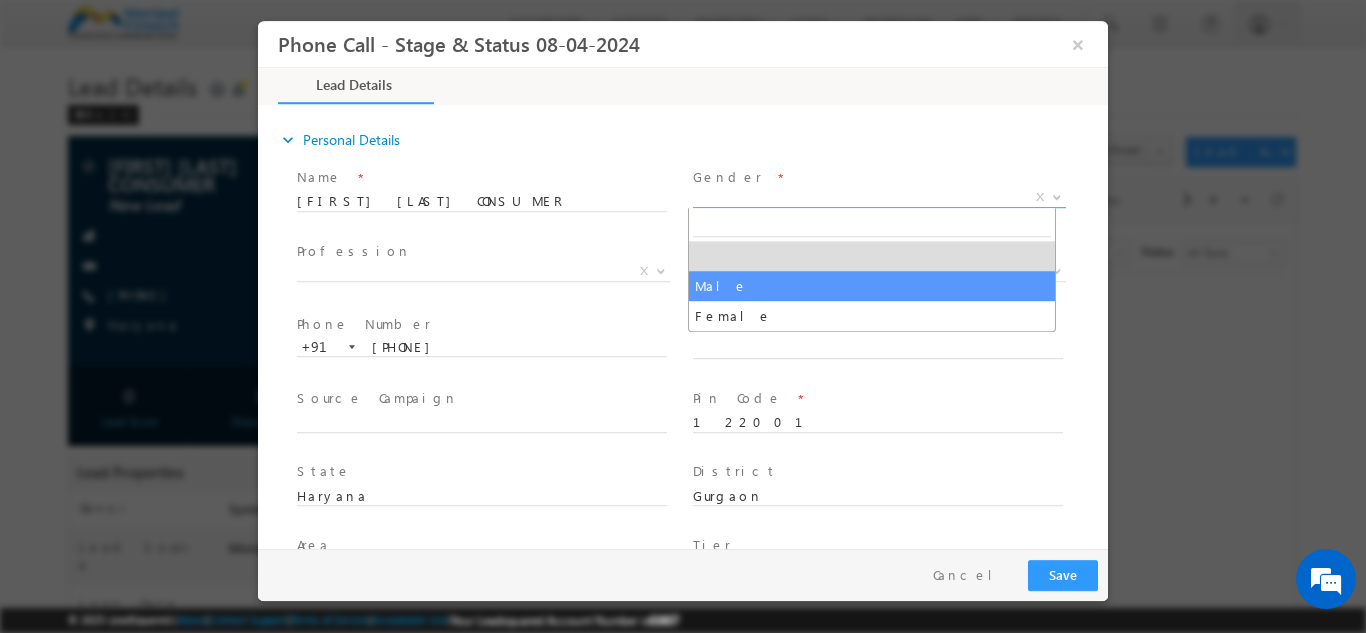 select on "Male" 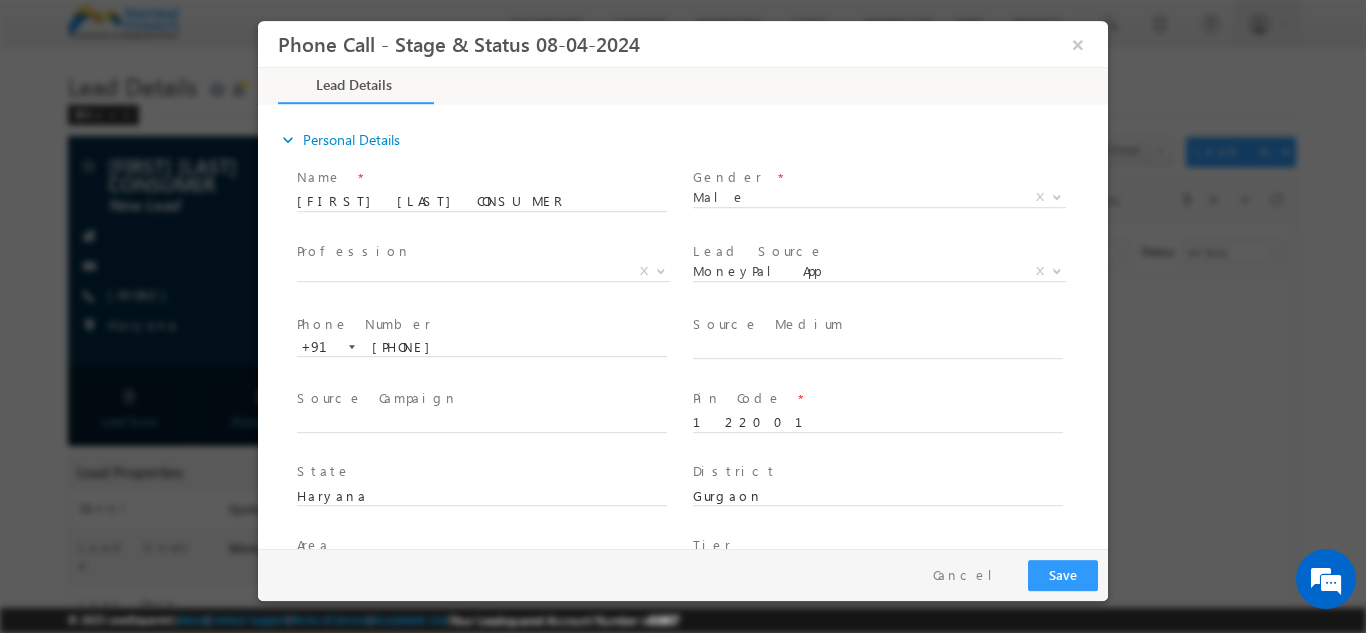 click on "Phone Number
*
+91-9711002300 9711002300 +91" at bounding box center [491, 335] 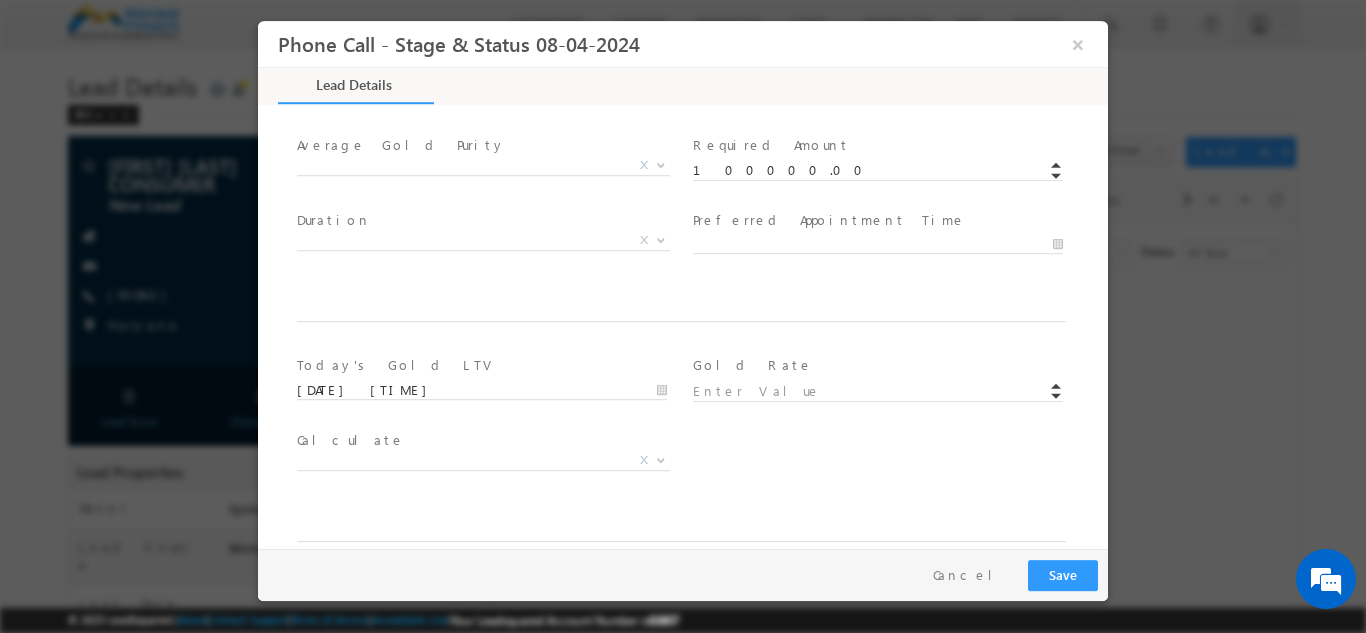 scroll, scrollTop: 1020, scrollLeft: 0, axis: vertical 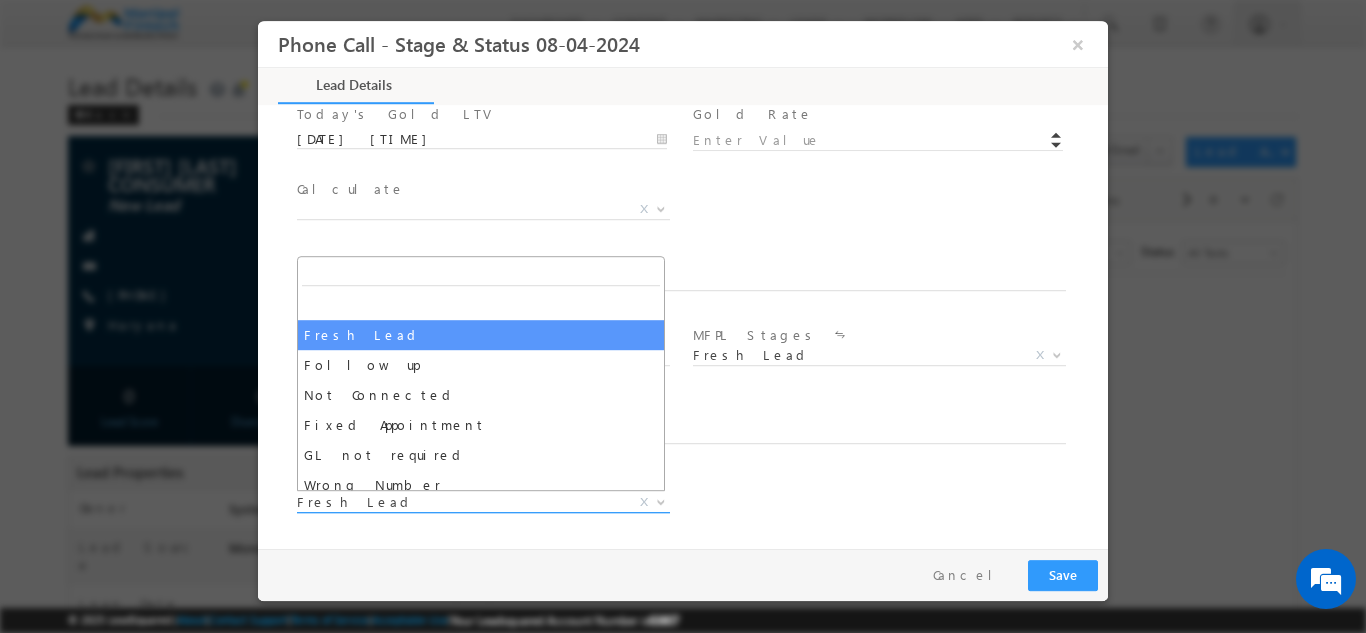 click on "Fresh Lead" at bounding box center [459, 501] 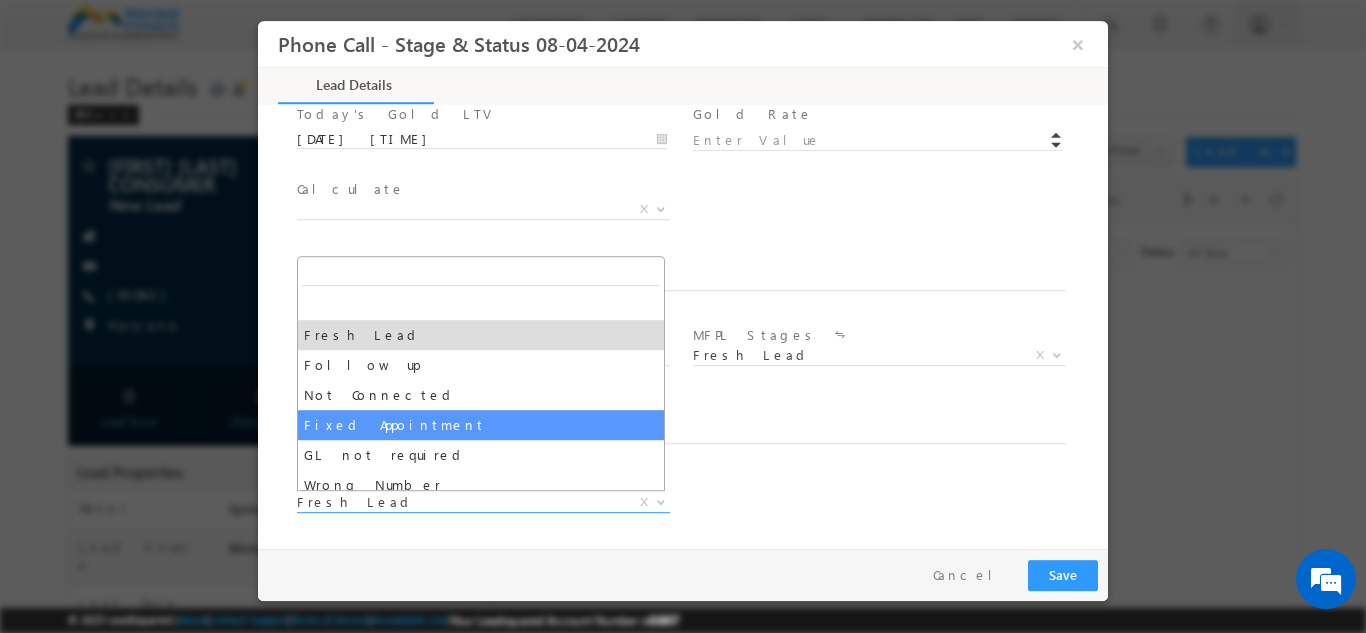 select on "Fixed Appointment" 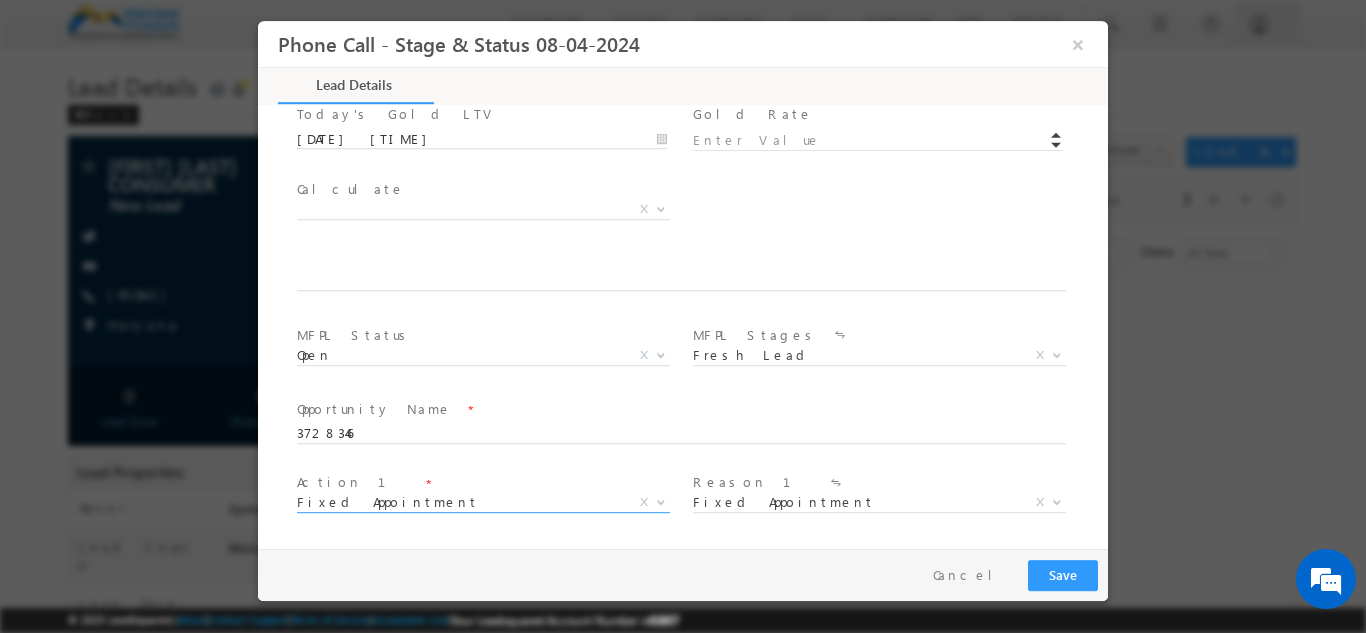 scroll, scrollTop: 1168, scrollLeft: 0, axis: vertical 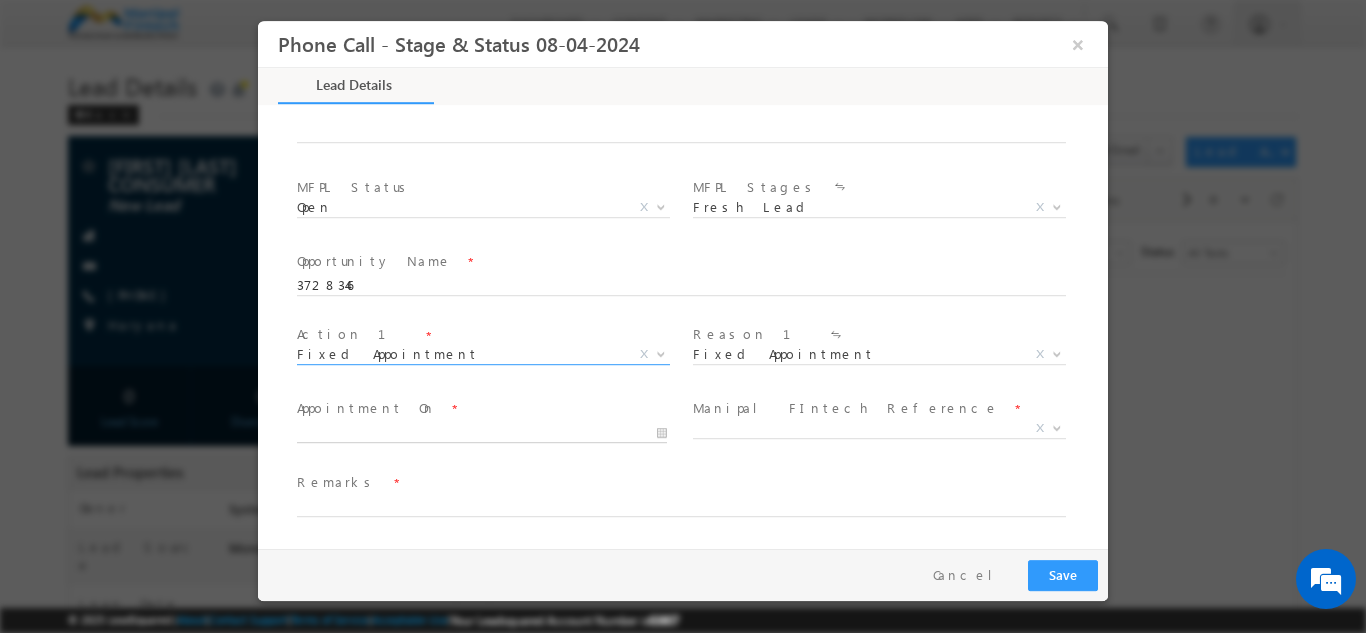 type on "07/24/25 1:11 PM" 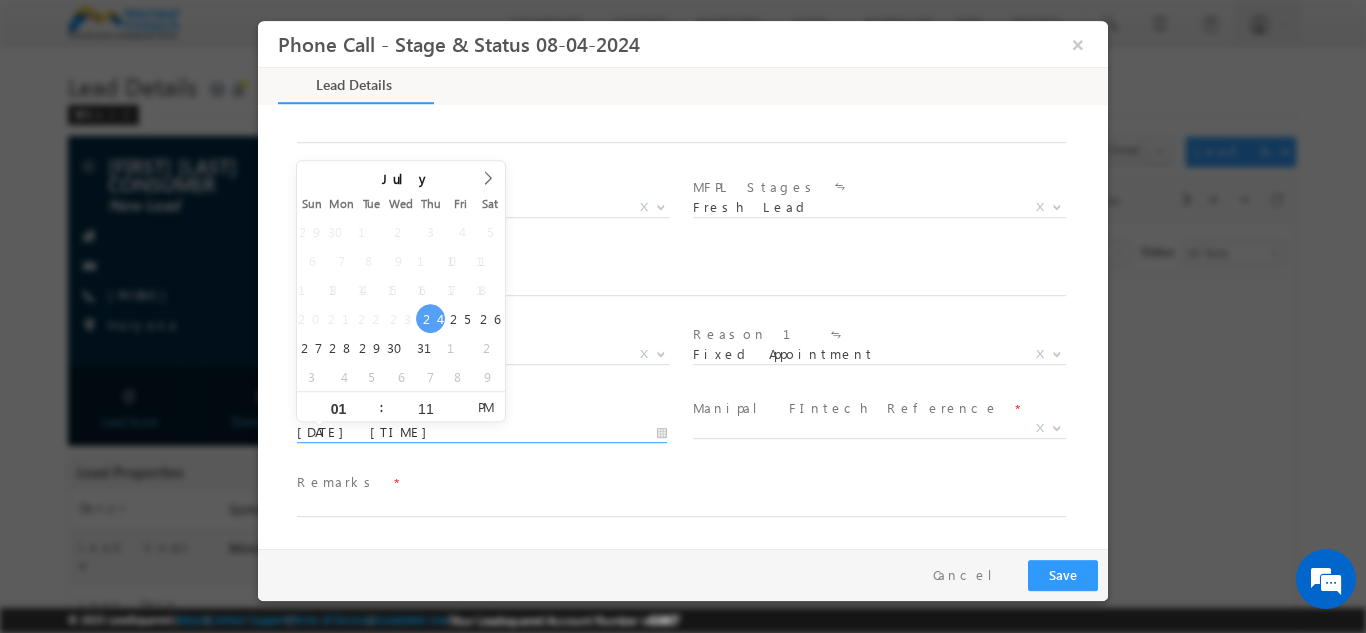 click on "07/24/25 1:11 PM" at bounding box center [482, 432] 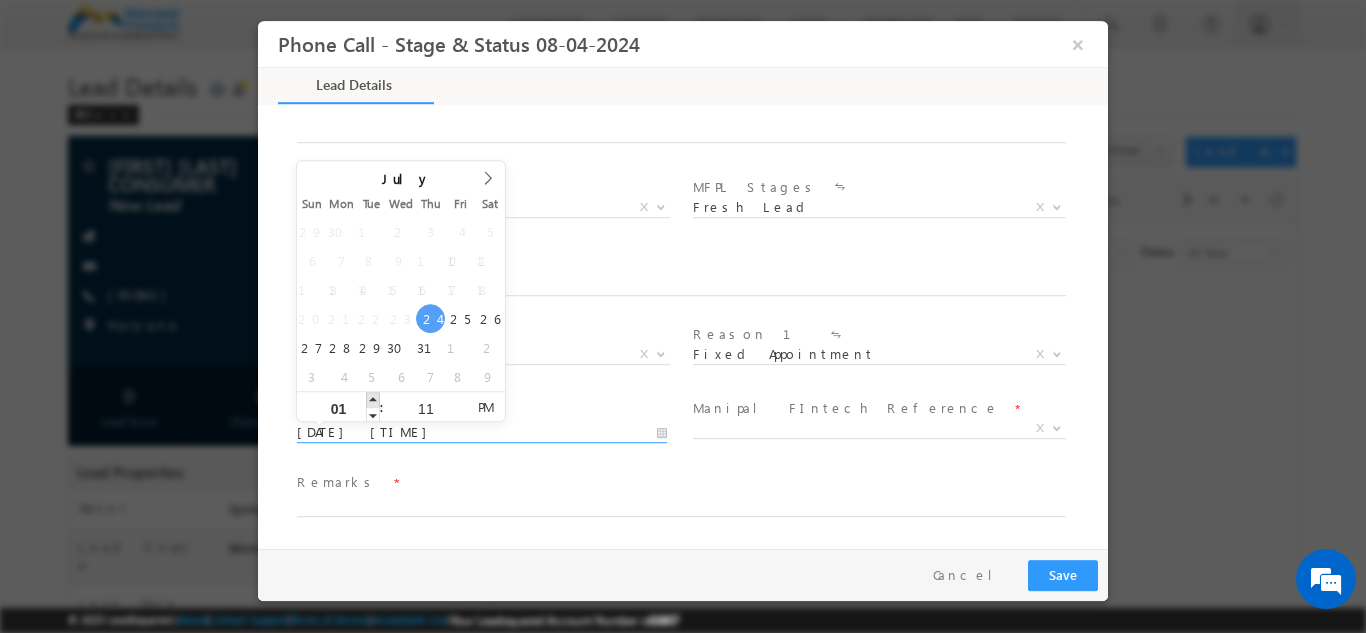 type on "07/24/25 2:11 PM" 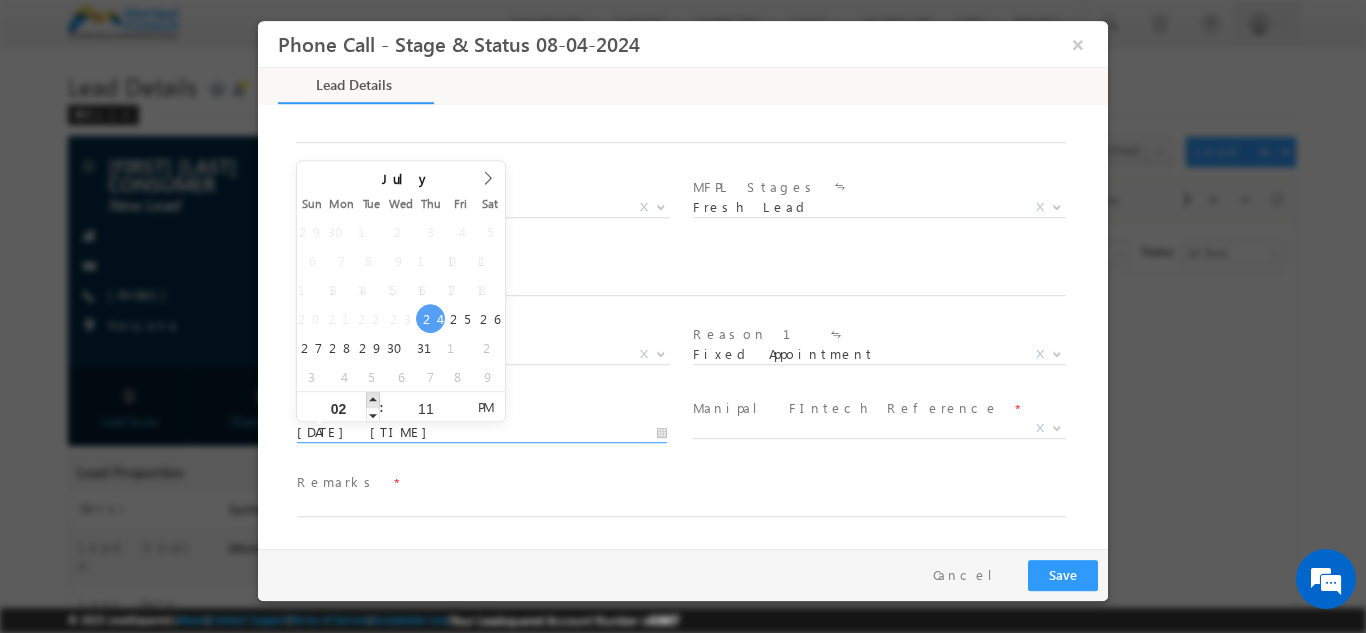 click at bounding box center (373, 398) 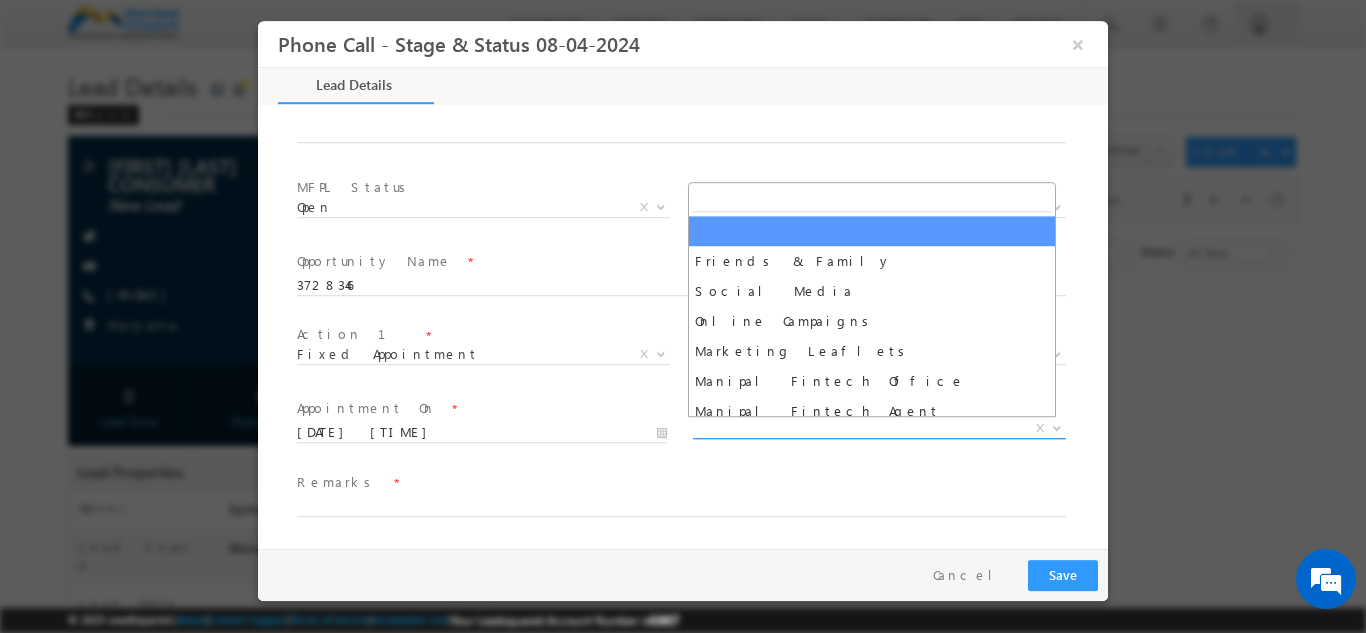 click on "X" at bounding box center (879, 428) 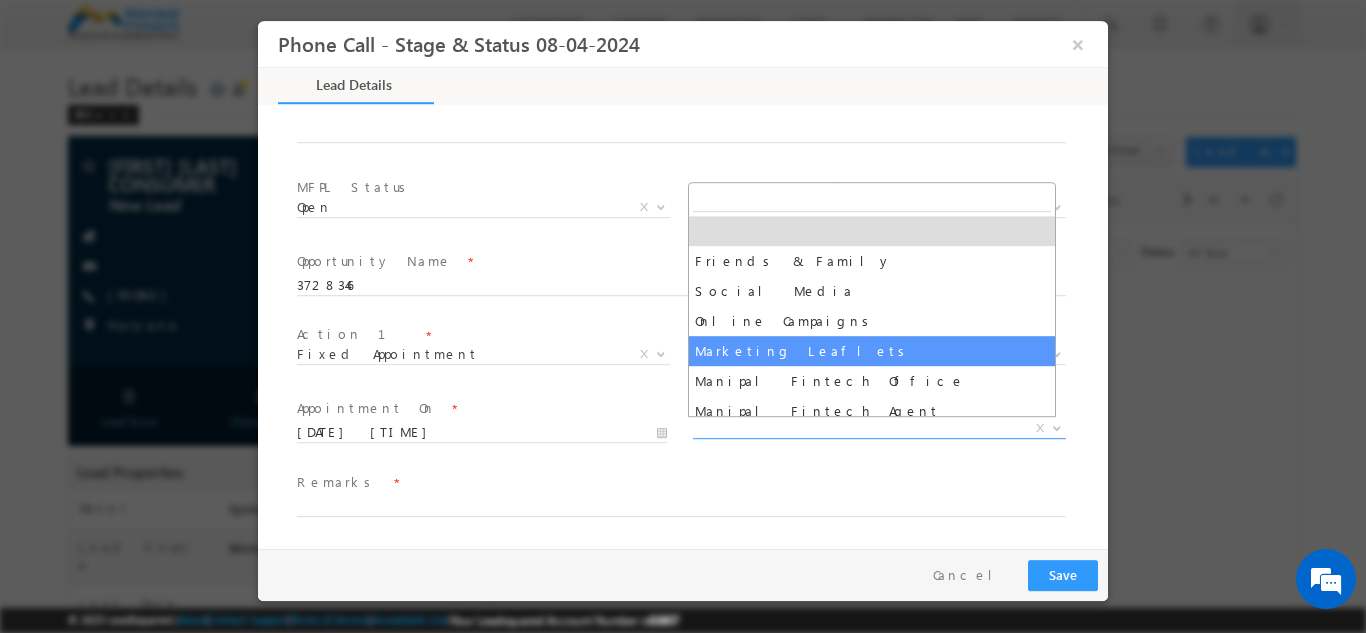 select on "Marketing Leaflets" 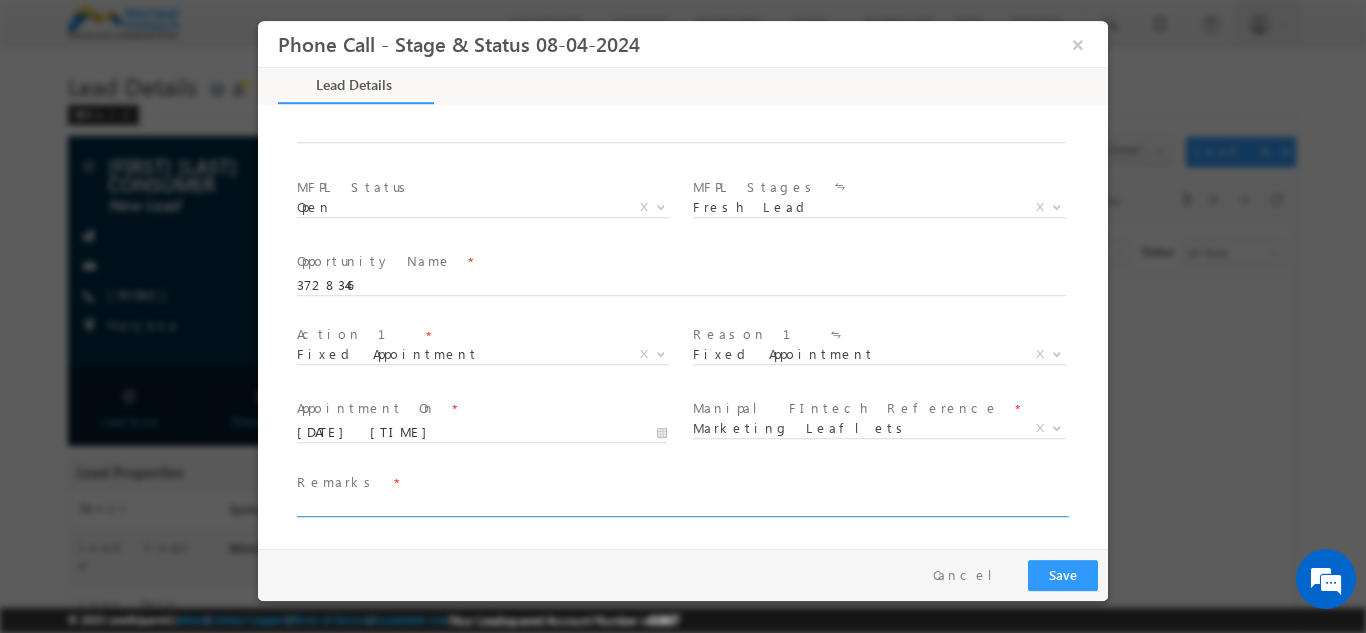 click at bounding box center (681, 506) 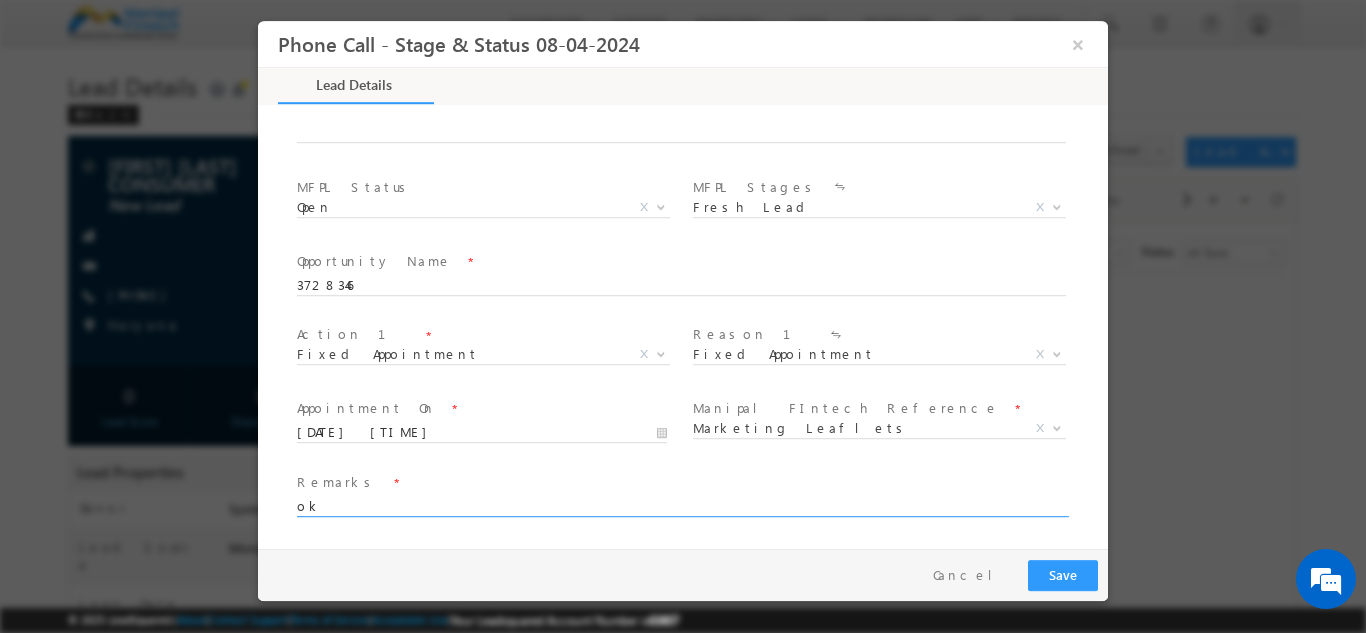 type on "ok" 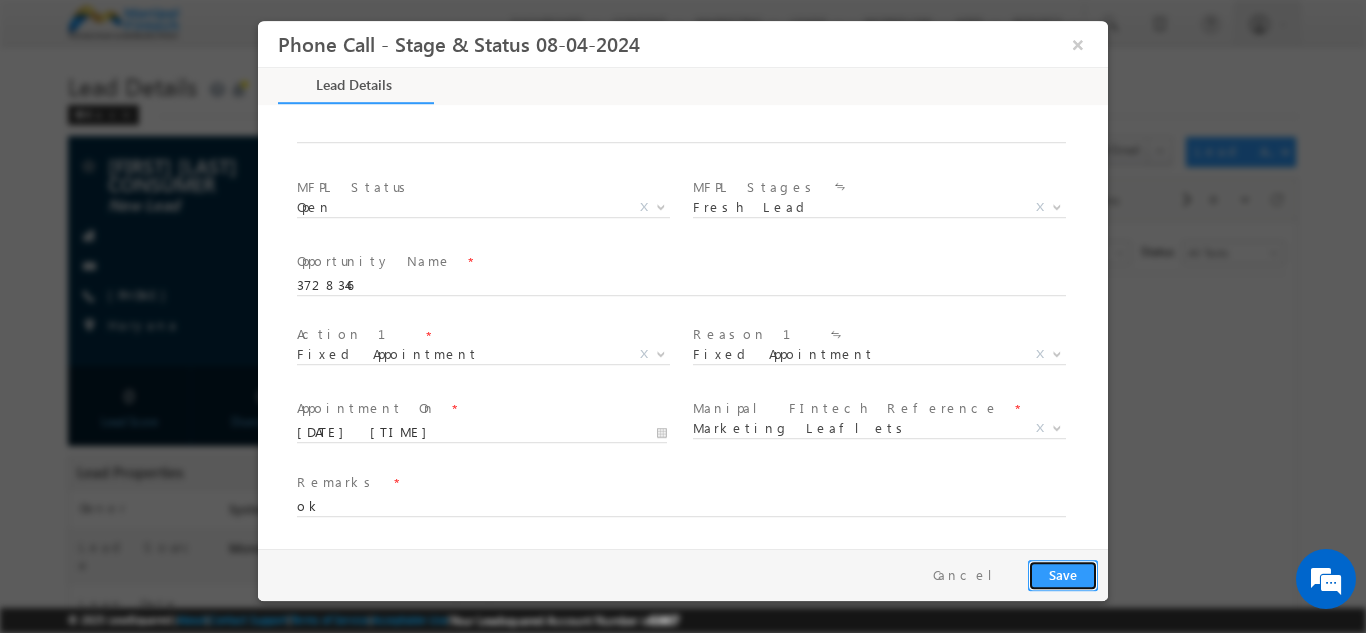 click on "Save" at bounding box center (1063, 574) 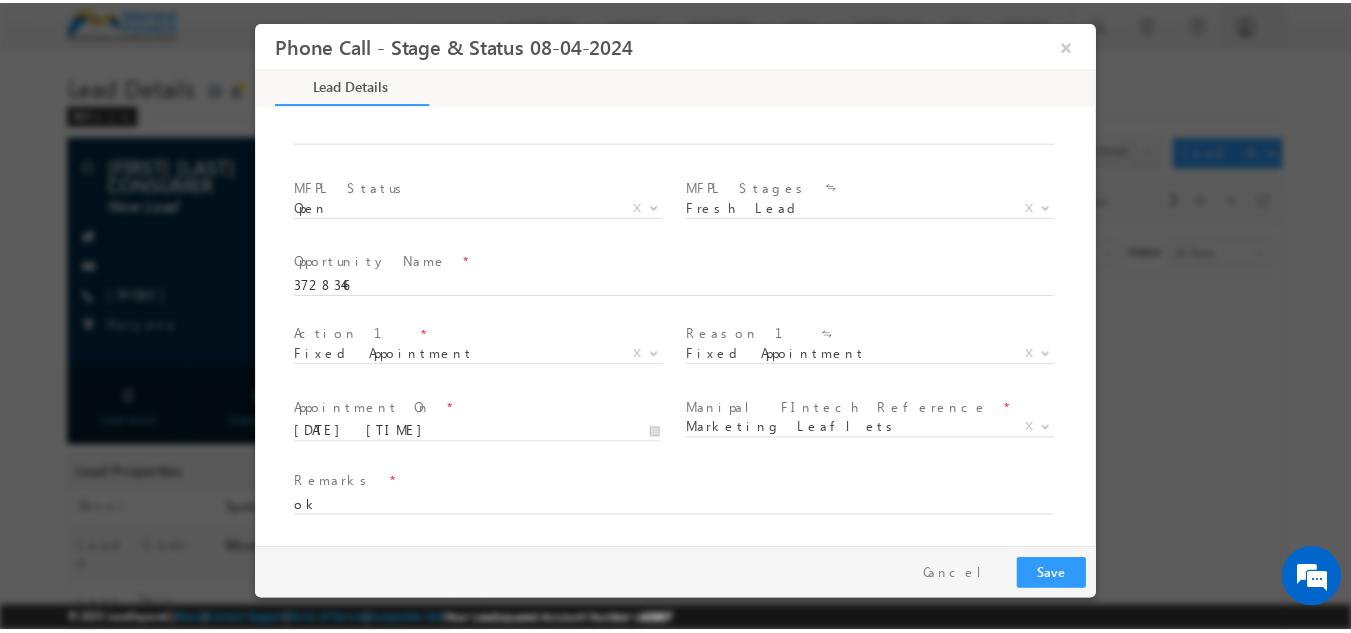scroll, scrollTop: 534, scrollLeft: 0, axis: vertical 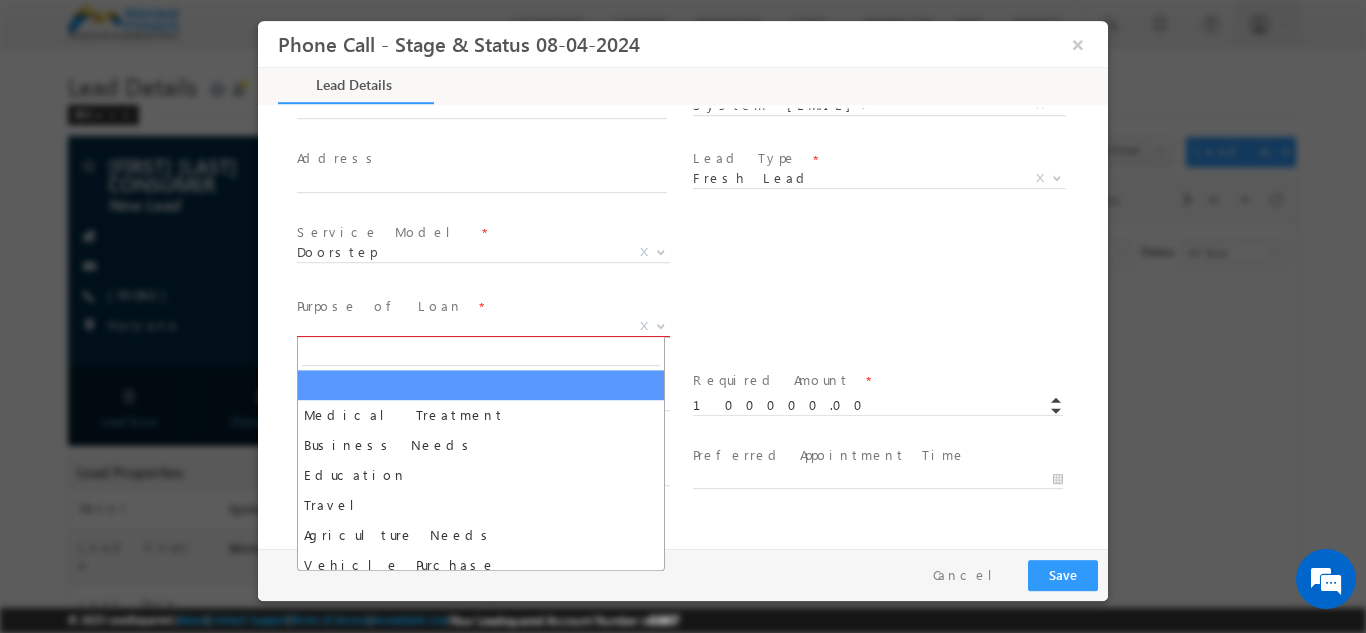 click on "X" at bounding box center (483, 326) 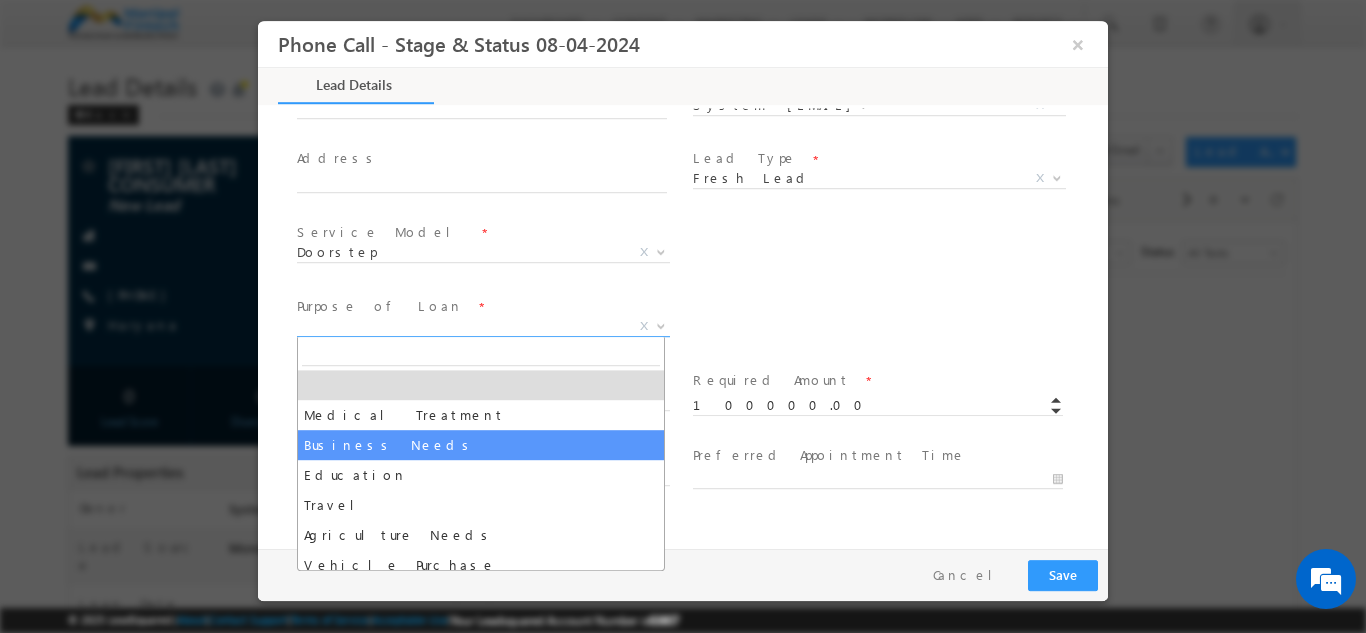 select on "Business Needs" 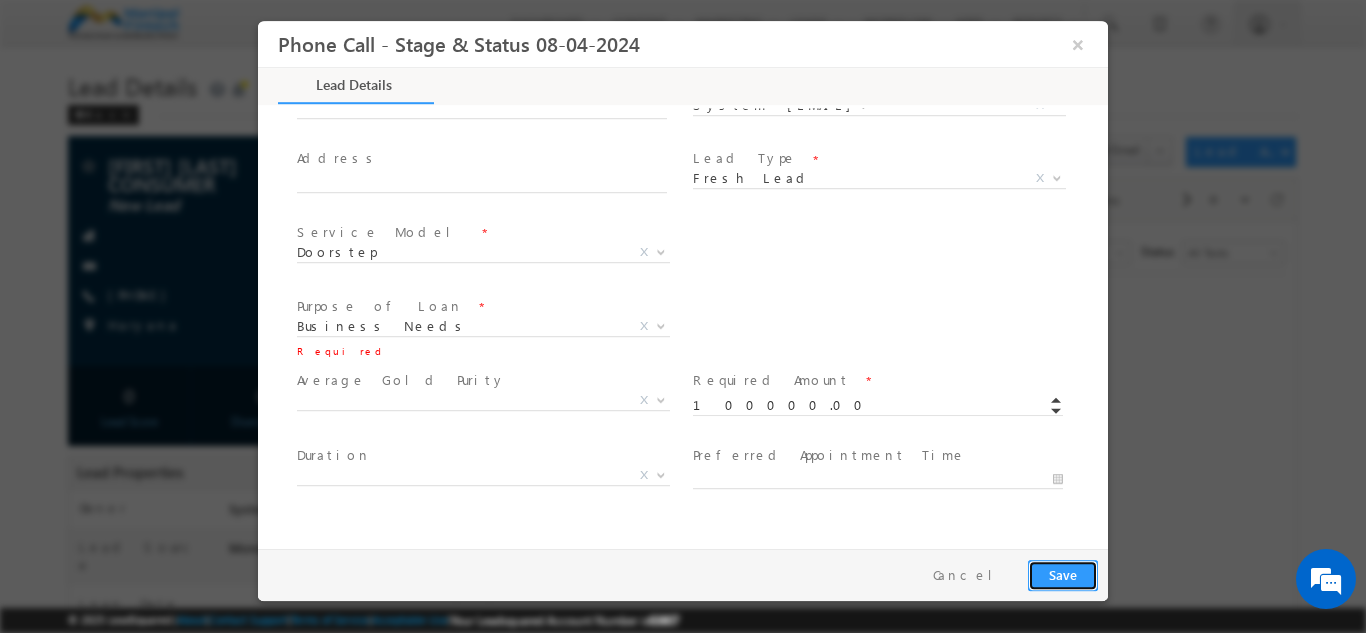 click on "Save" at bounding box center (1063, 574) 